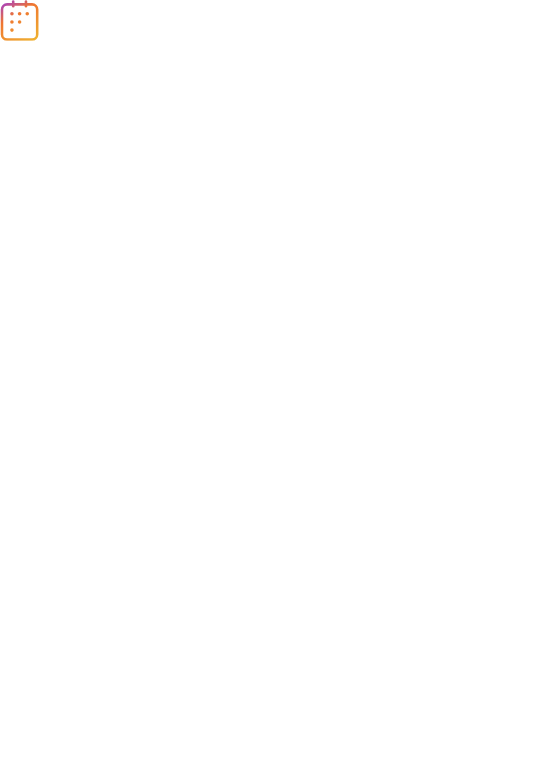 scroll, scrollTop: 0, scrollLeft: 0, axis: both 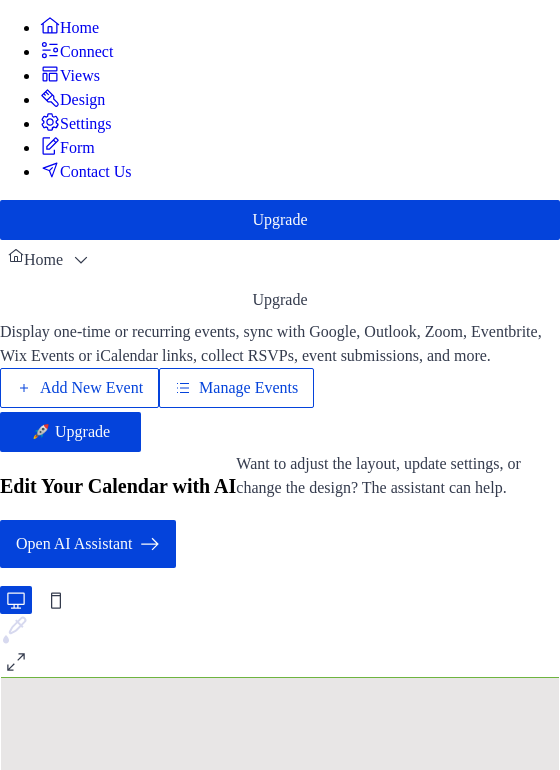 click on "Manage Events" at bounding box center (248, 388) 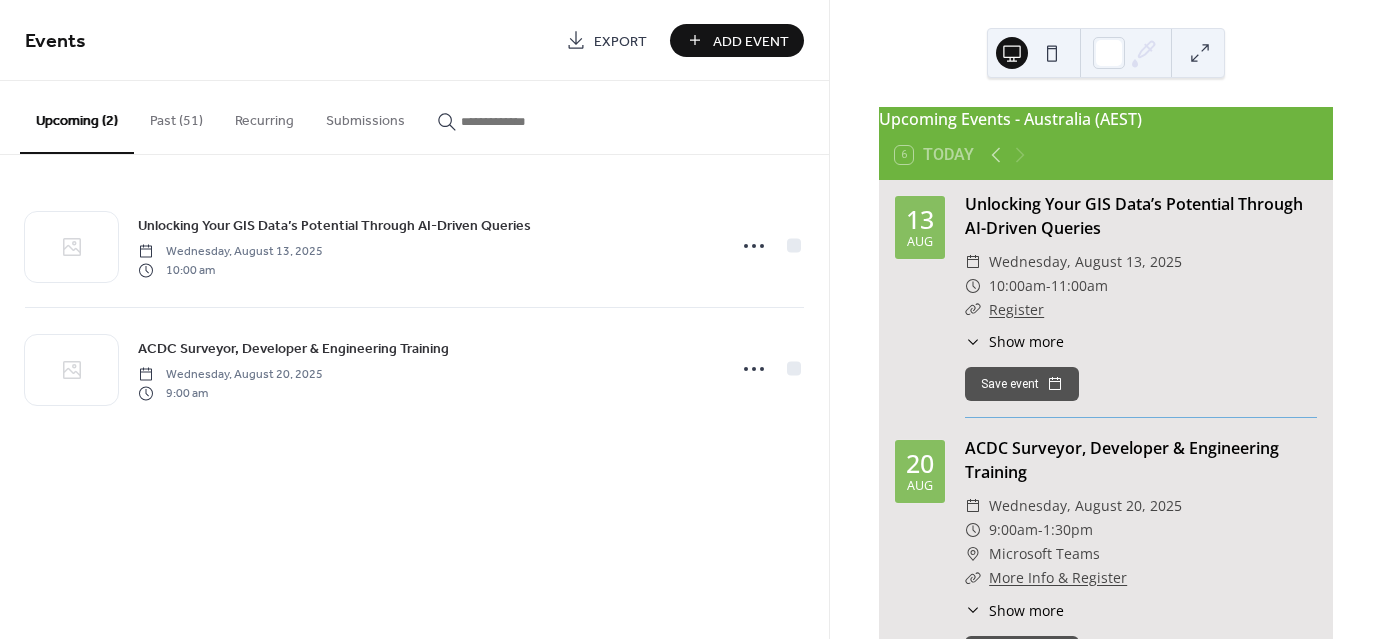scroll, scrollTop: 0, scrollLeft: 0, axis: both 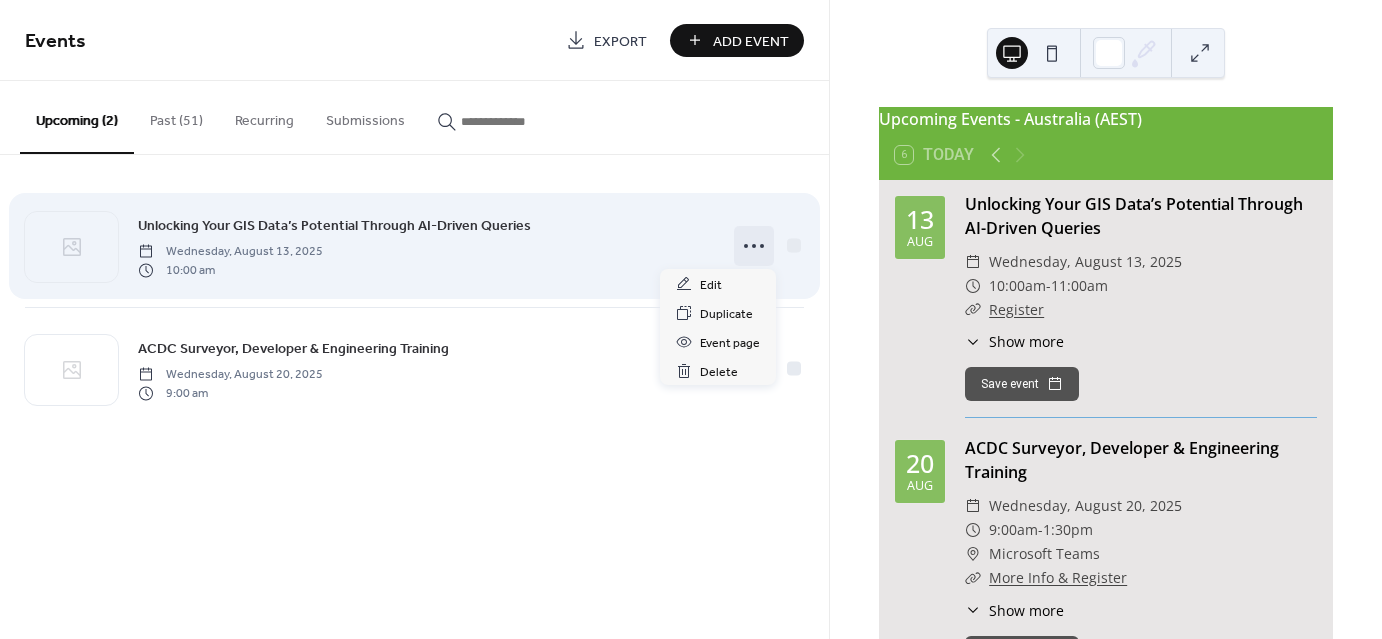 click 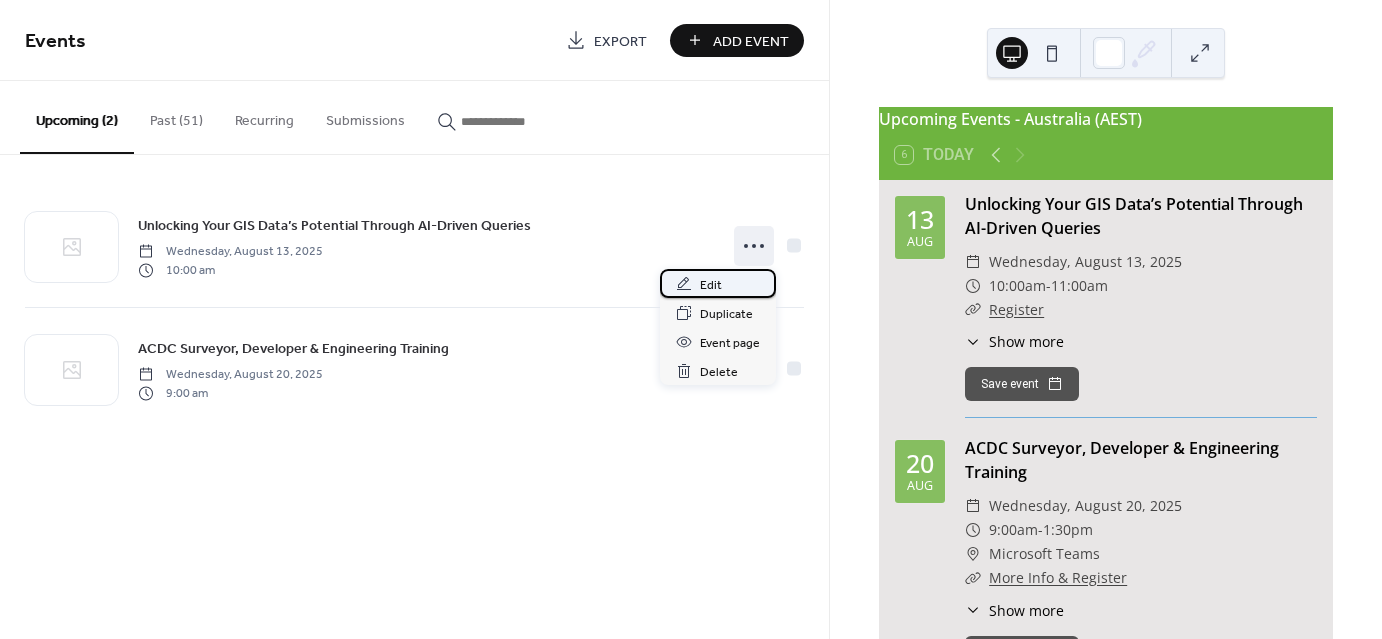 click on "Edit" at bounding box center (718, 283) 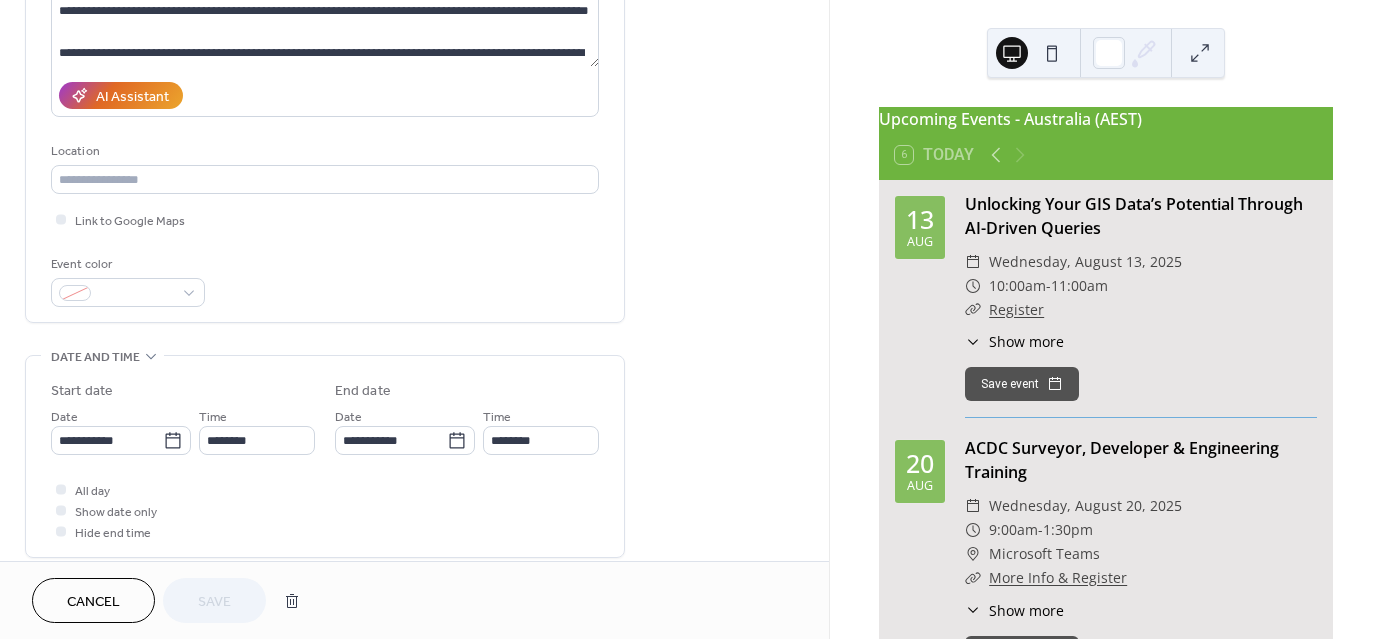scroll, scrollTop: 300, scrollLeft: 0, axis: vertical 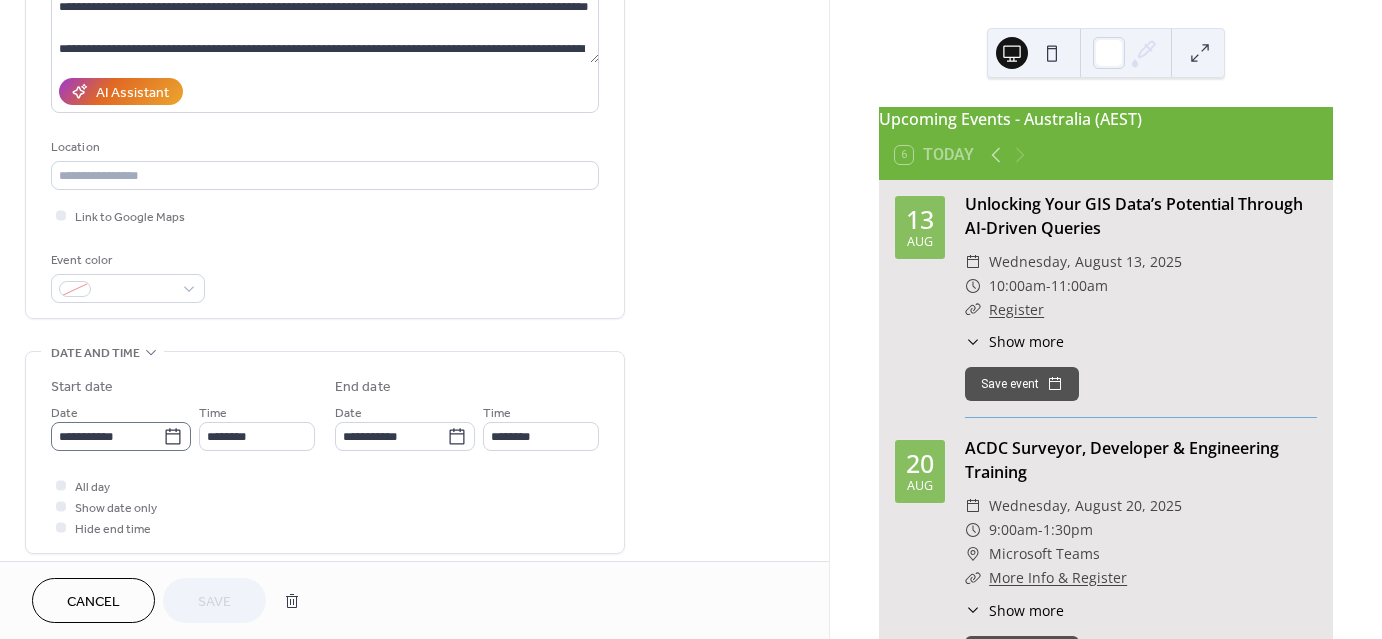 click 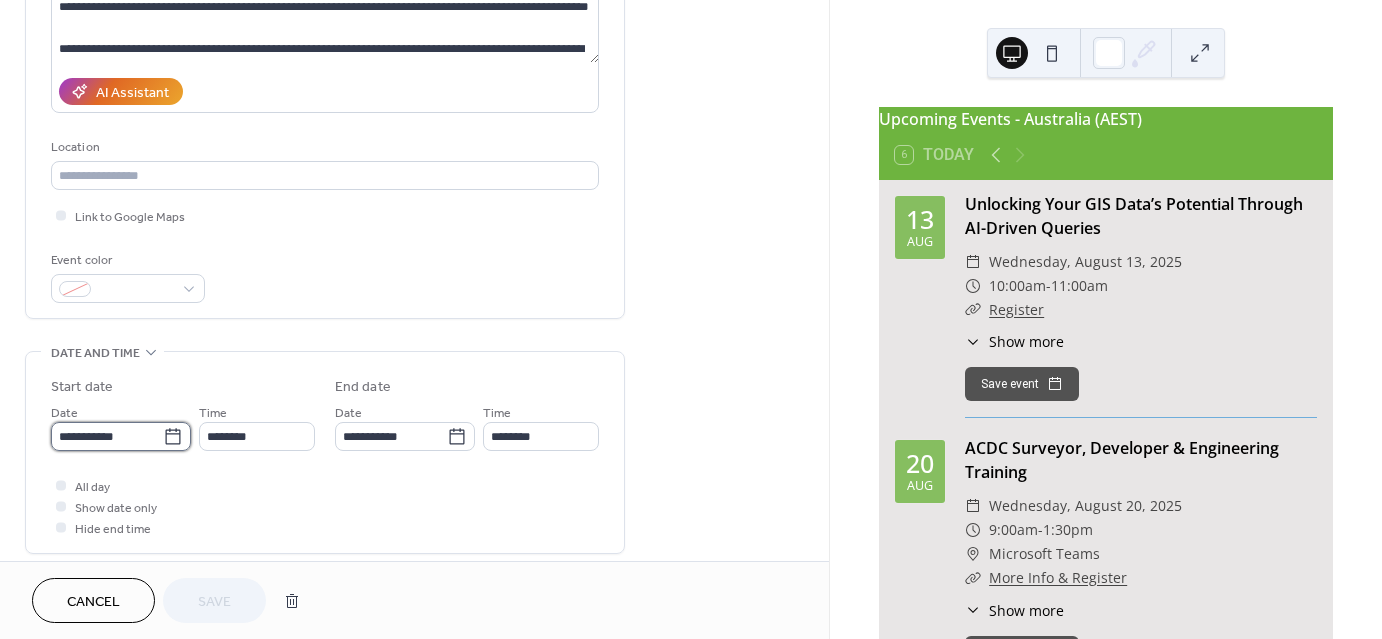 click on "**********" at bounding box center (107, 436) 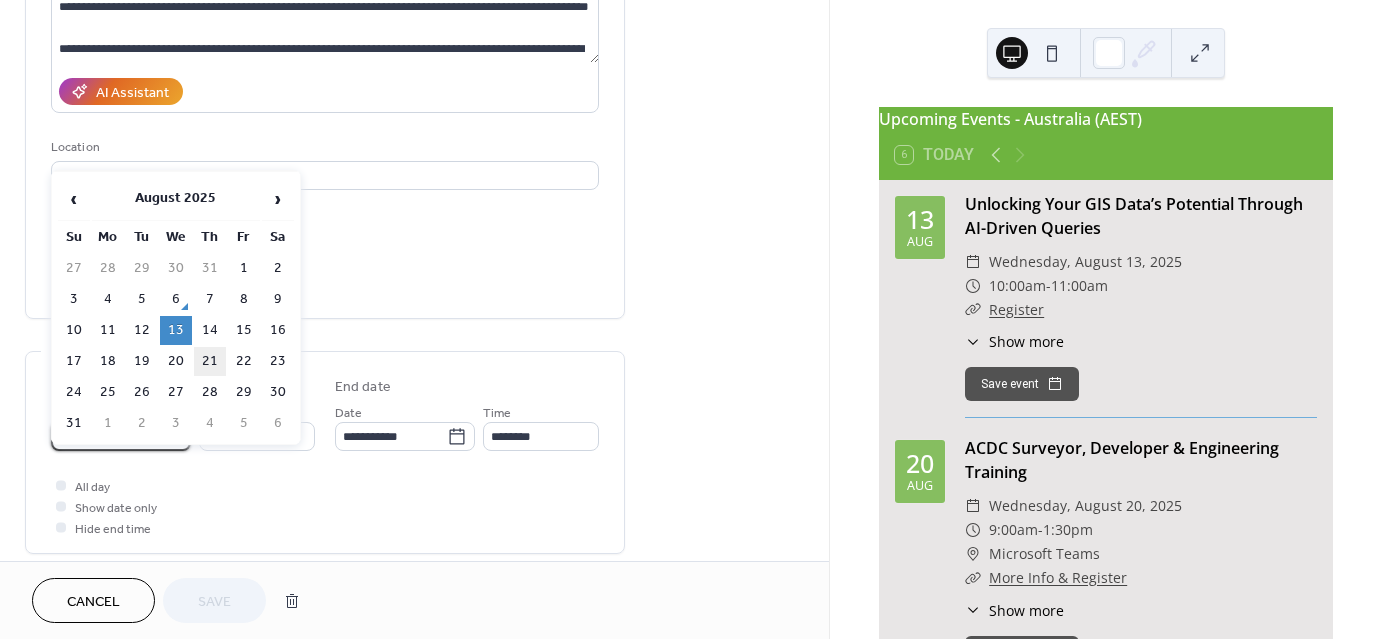 click on "21" at bounding box center (210, 361) 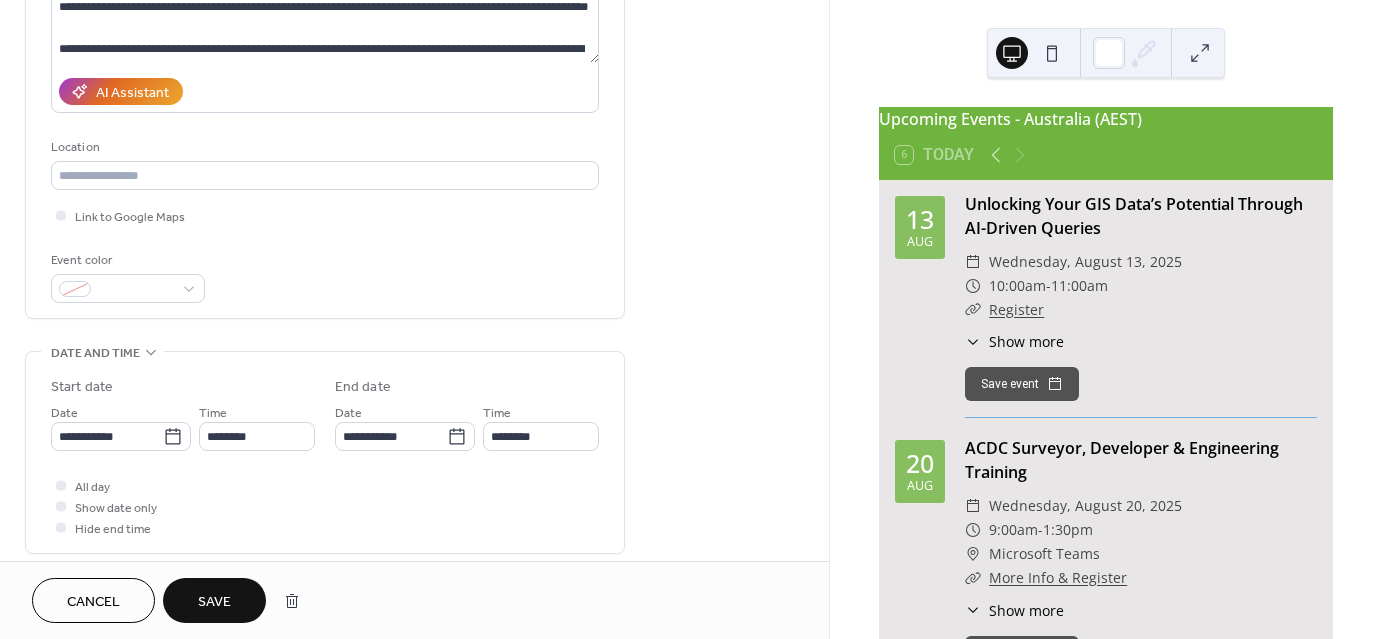 click on "Save" at bounding box center [214, 602] 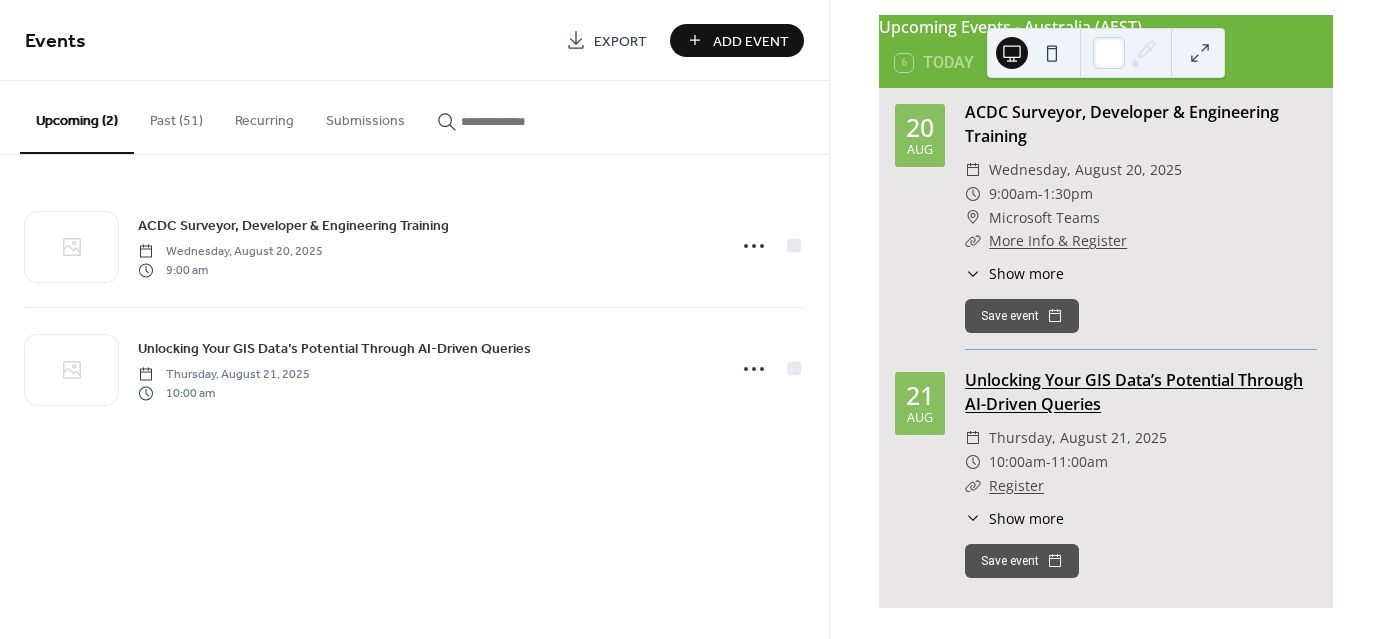 scroll, scrollTop: 104, scrollLeft: 0, axis: vertical 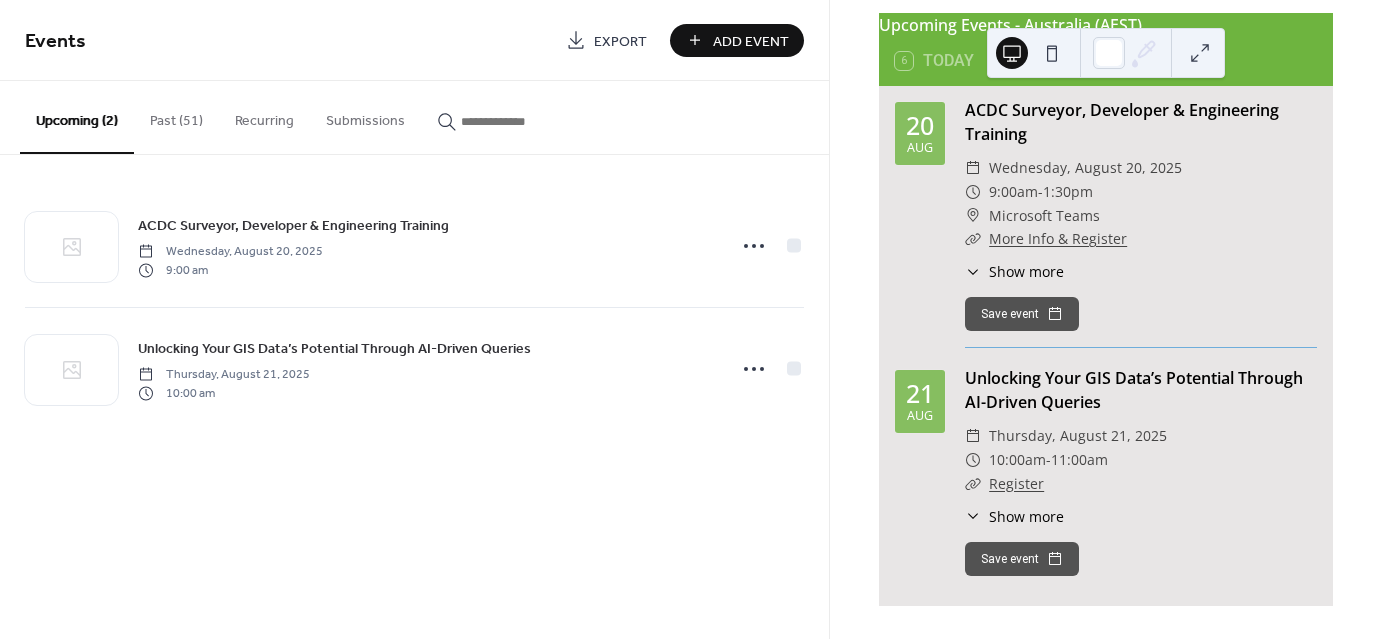 click 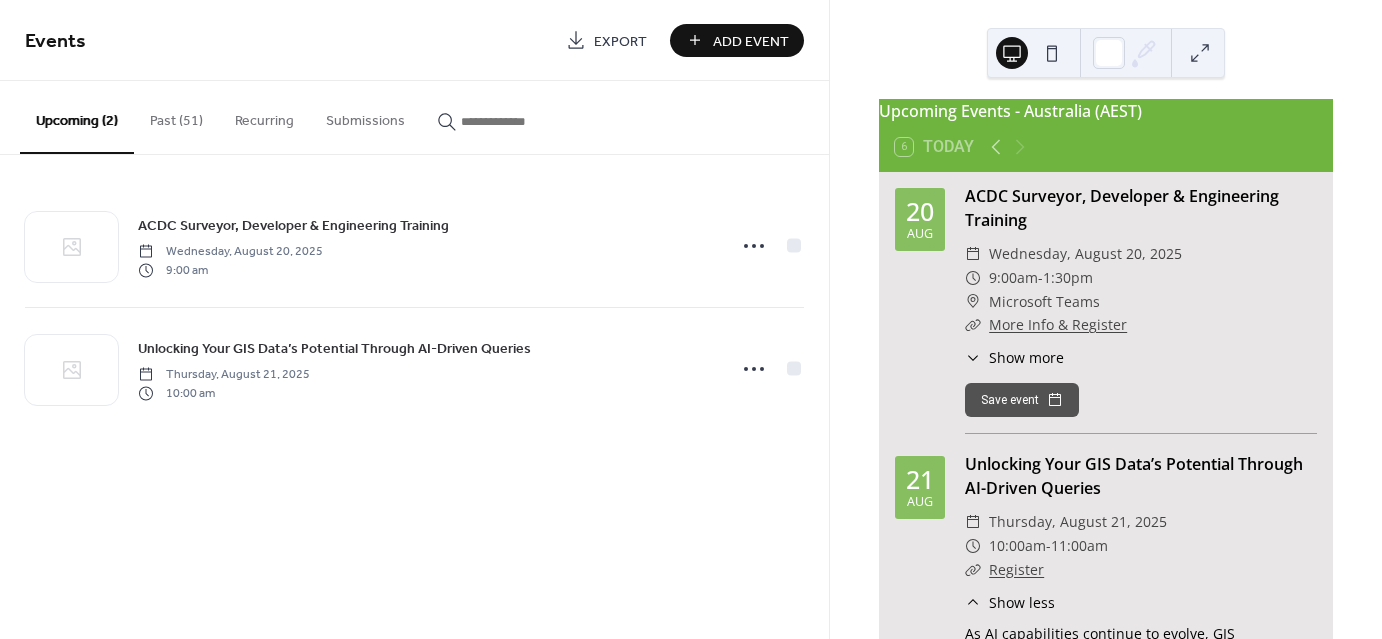 scroll, scrollTop: 0, scrollLeft: 0, axis: both 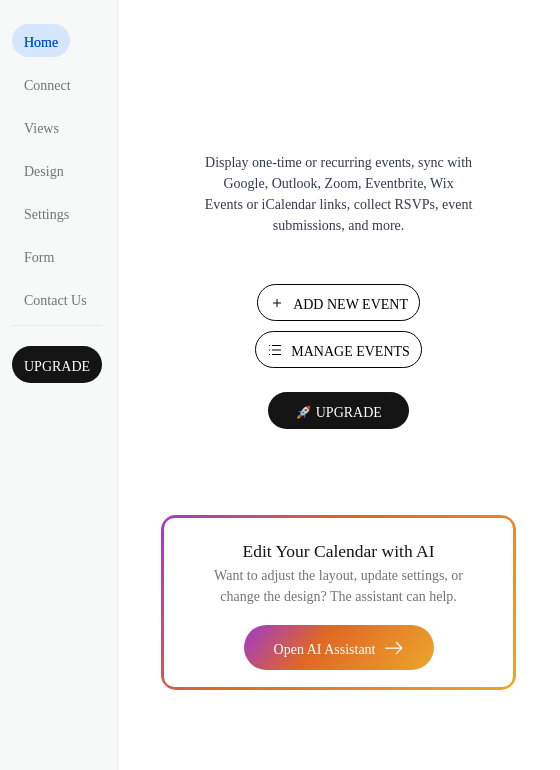 click on "Manage Events" at bounding box center [350, 351] 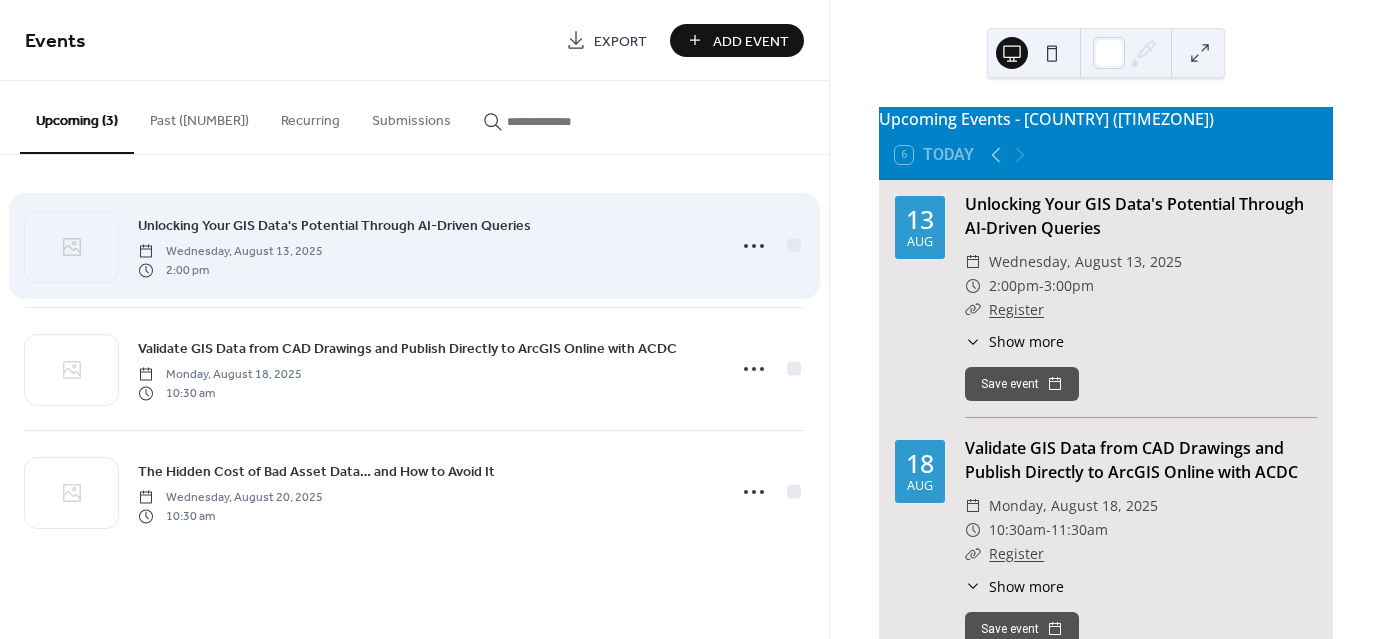 scroll, scrollTop: 0, scrollLeft: 0, axis: both 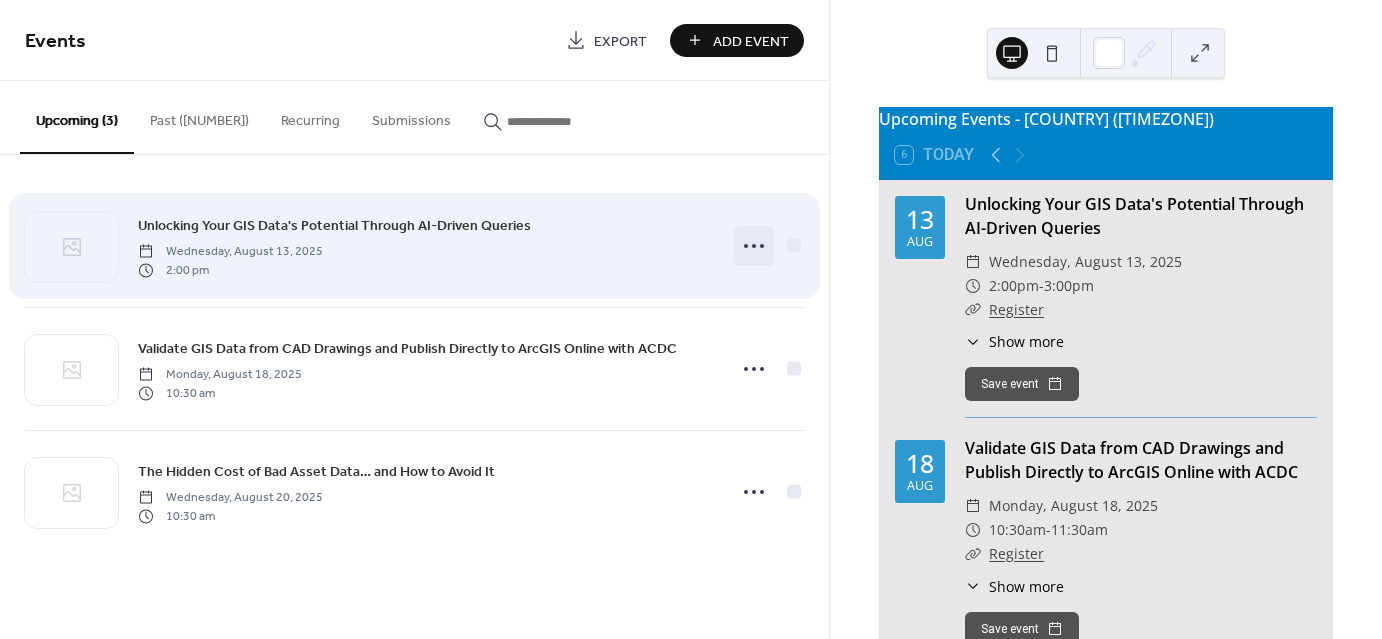 click 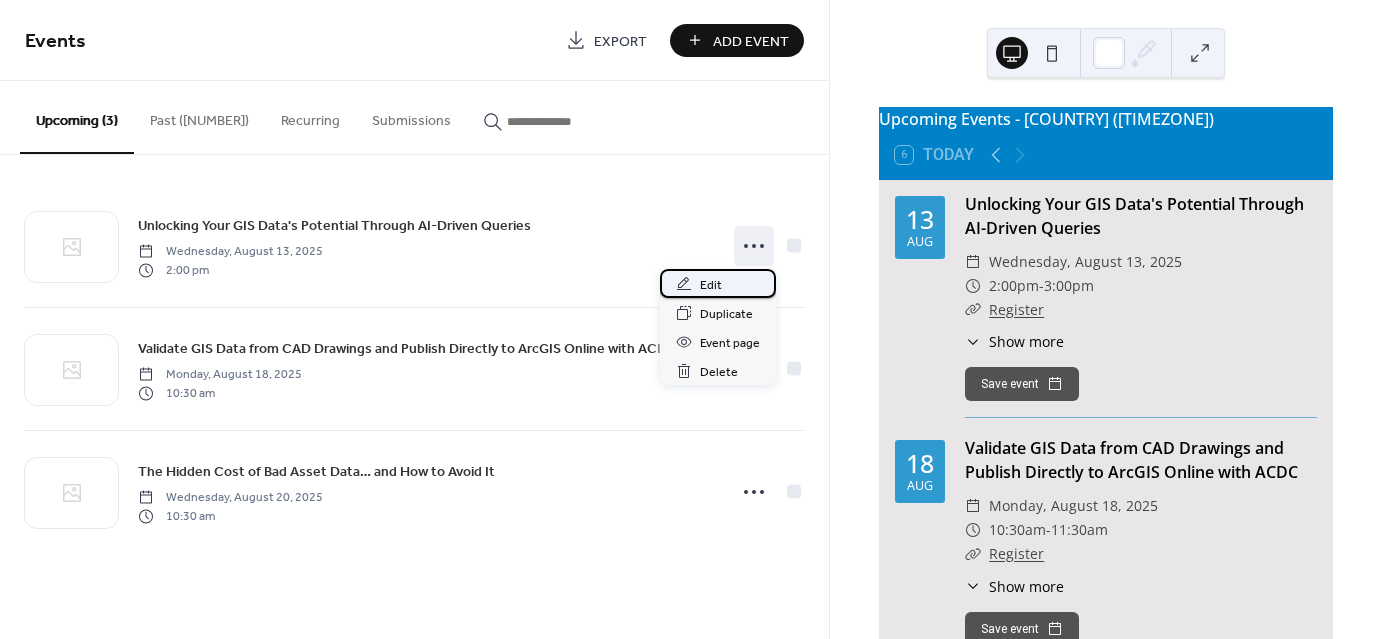 click on "Edit" at bounding box center (711, 285) 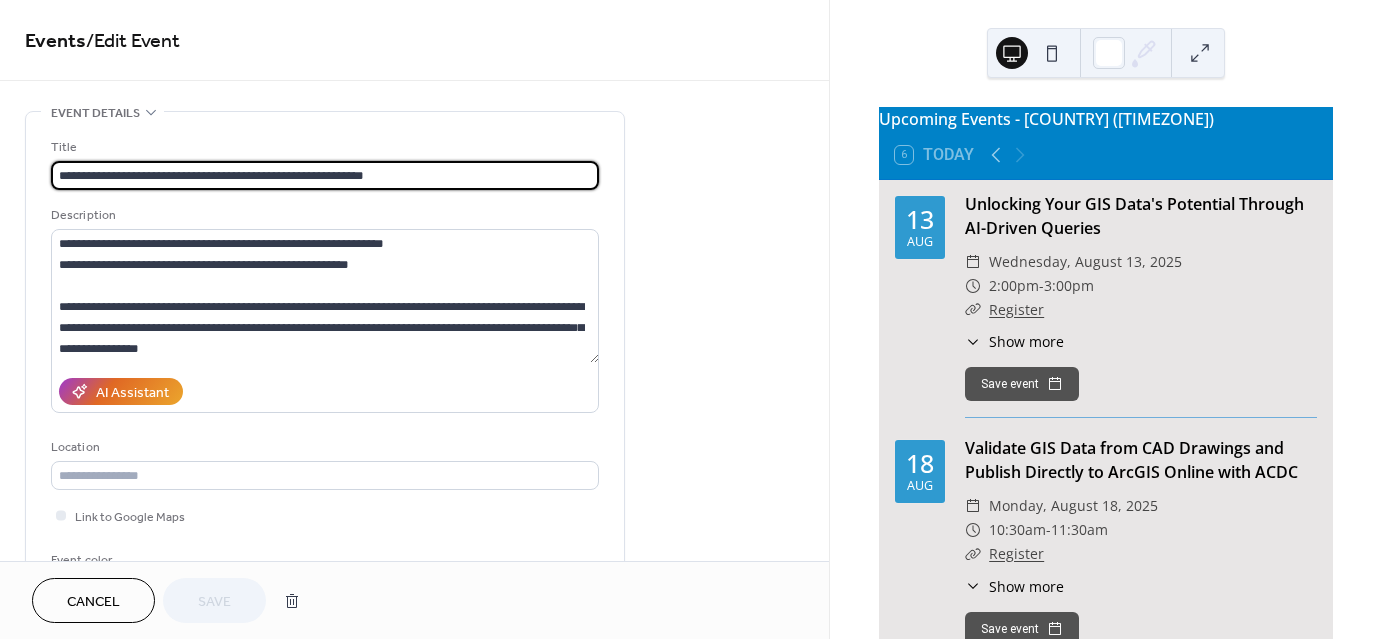 scroll, scrollTop: 300, scrollLeft: 0, axis: vertical 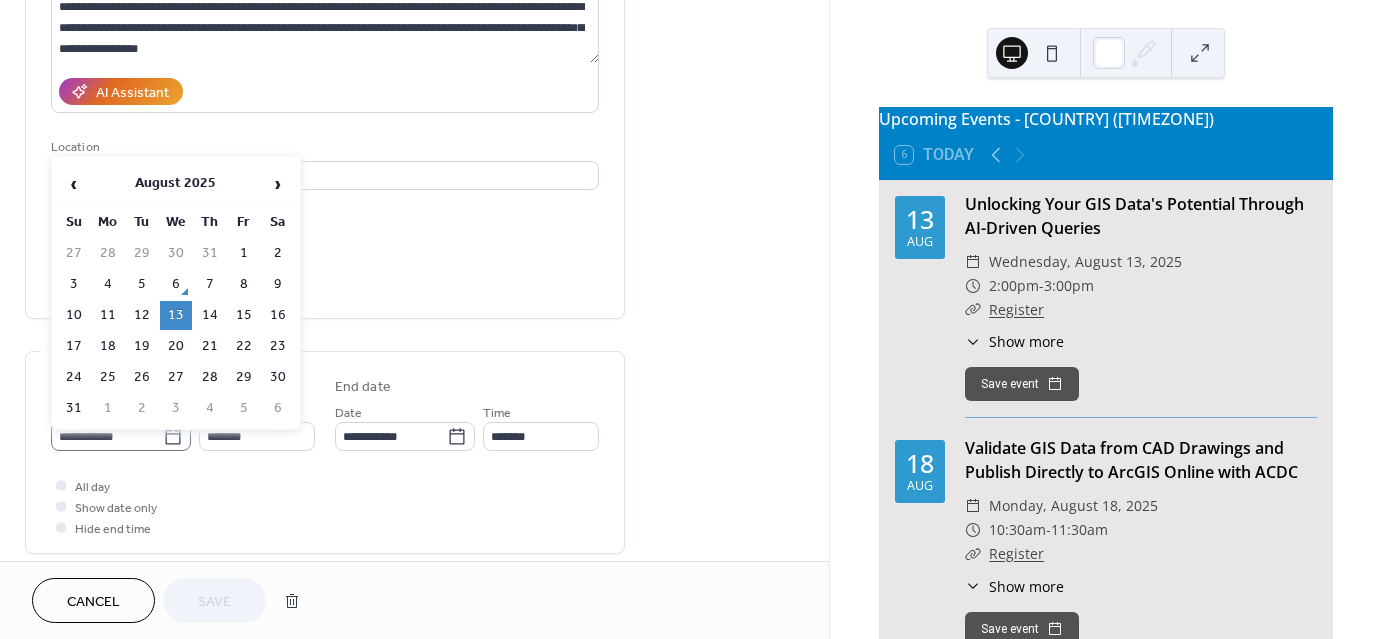 click 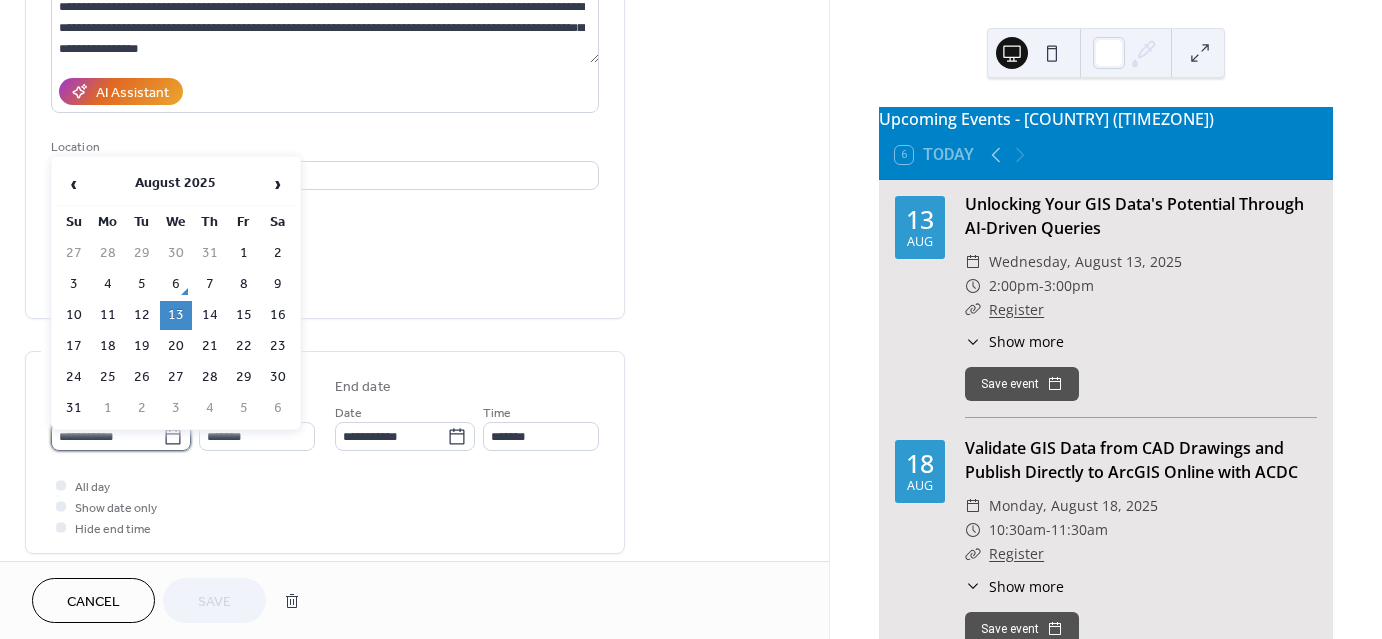 click on "**********" at bounding box center (107, 436) 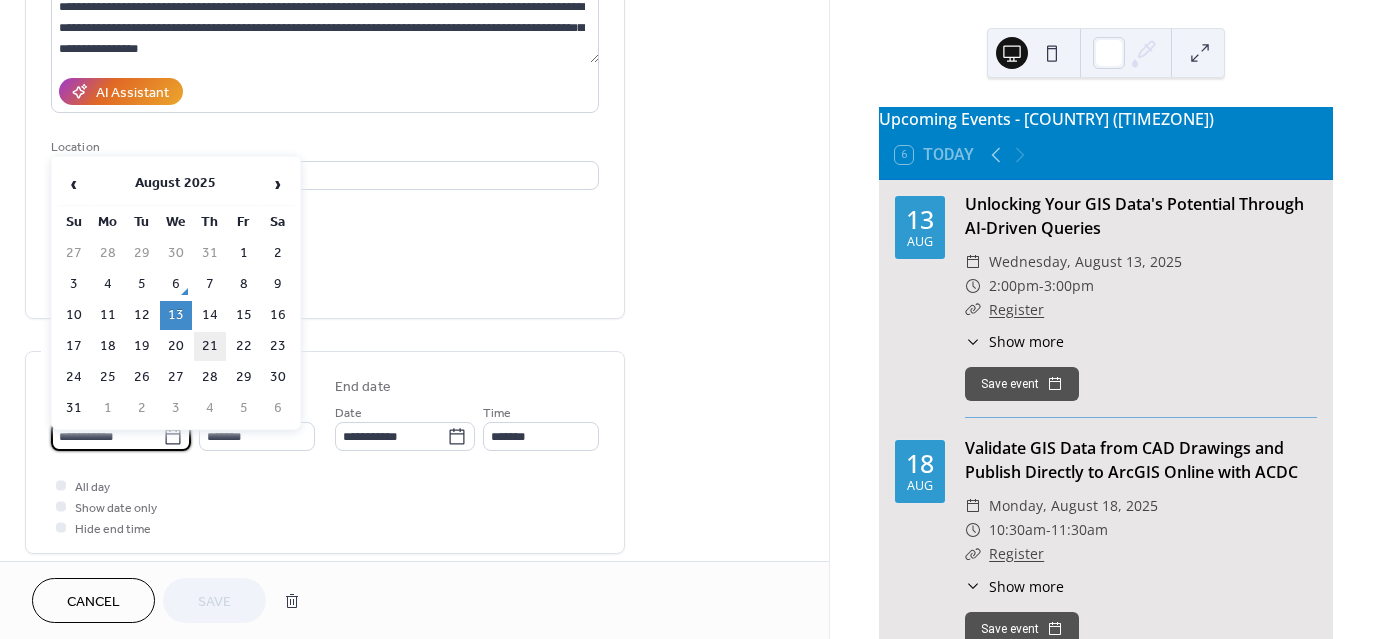 click on "21" at bounding box center [210, 346] 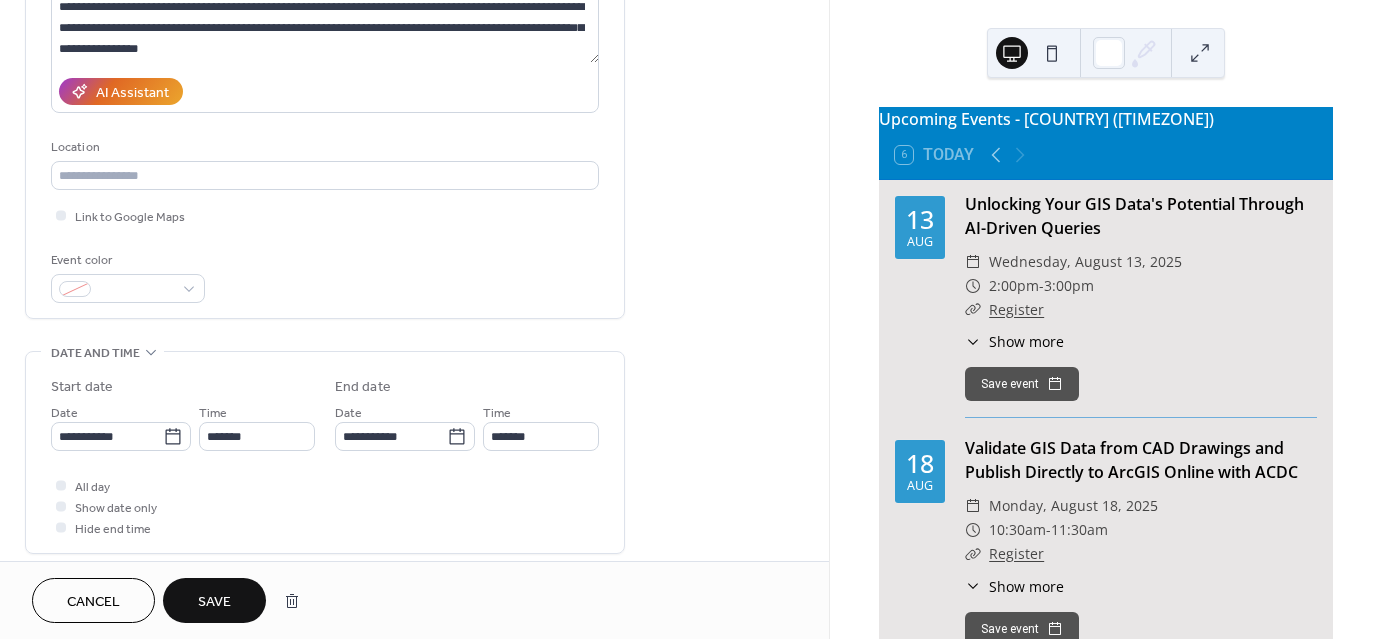 click on "Save" at bounding box center [214, 602] 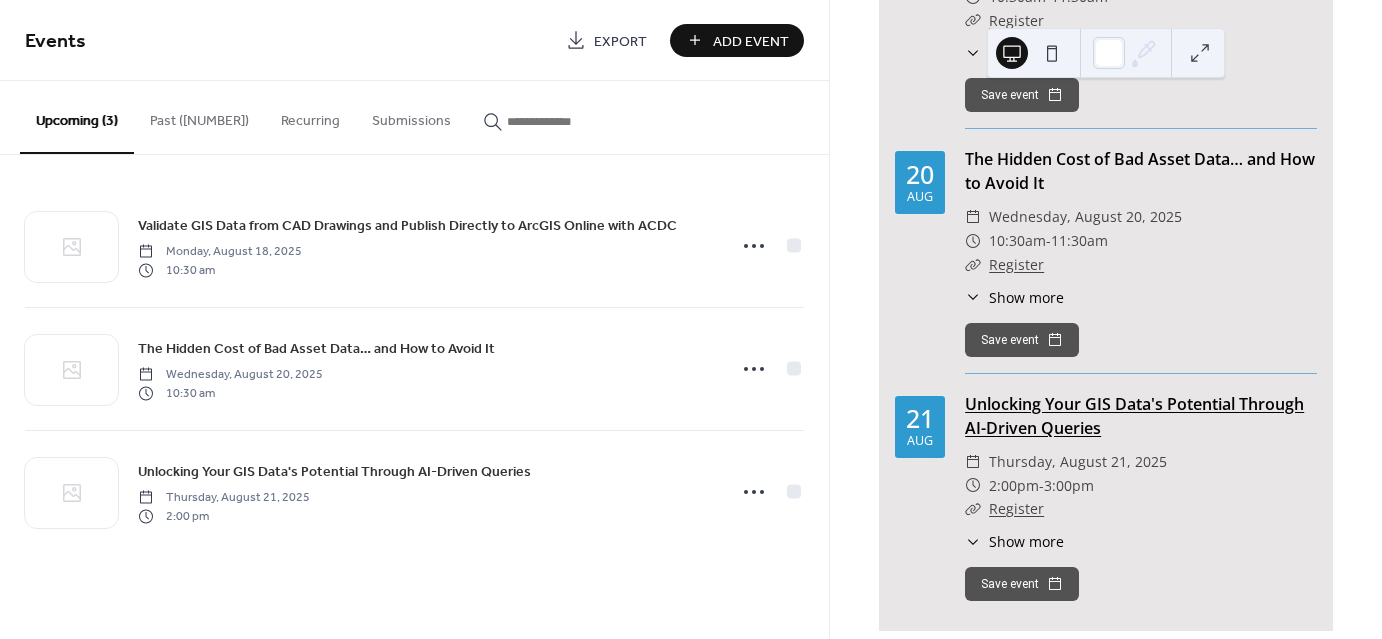 scroll, scrollTop: 324, scrollLeft: 0, axis: vertical 